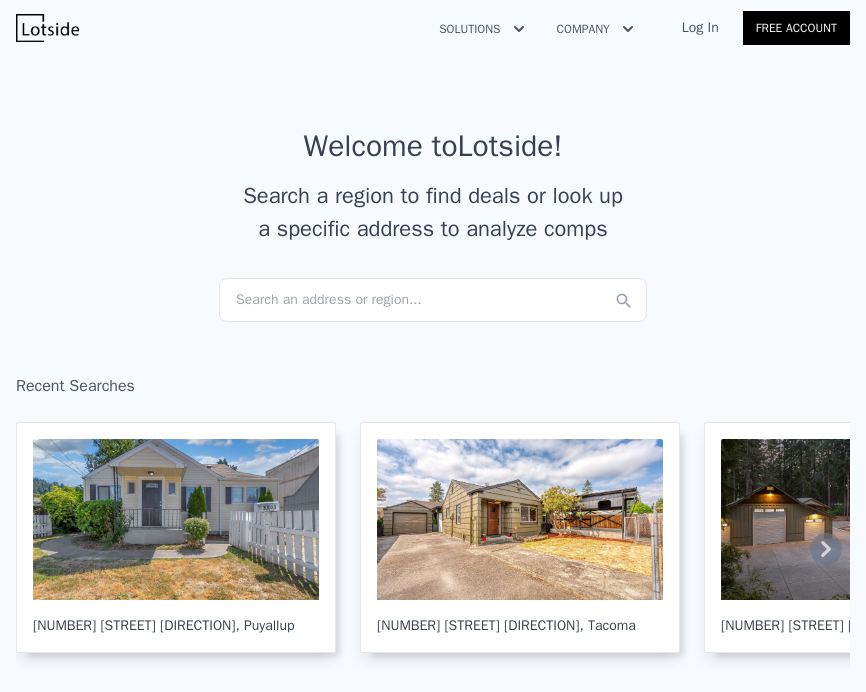 scroll, scrollTop: 0, scrollLeft: 0, axis: both 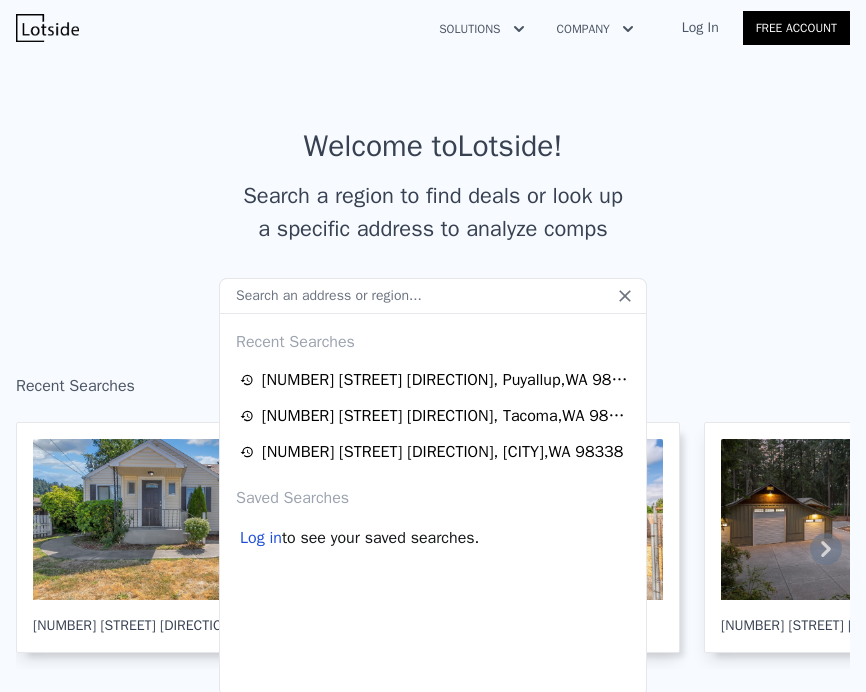 type on "rental - Show rental coverage analysis for assumable properties properties - Get latest qualifying properties with cash analysis   help - Show all available commands and features status - Check bot status and database info scrape - Manually trigger property scraping from OneHome updatetoken - Update OneHome token from URL start - Welcome message and setup instructions" 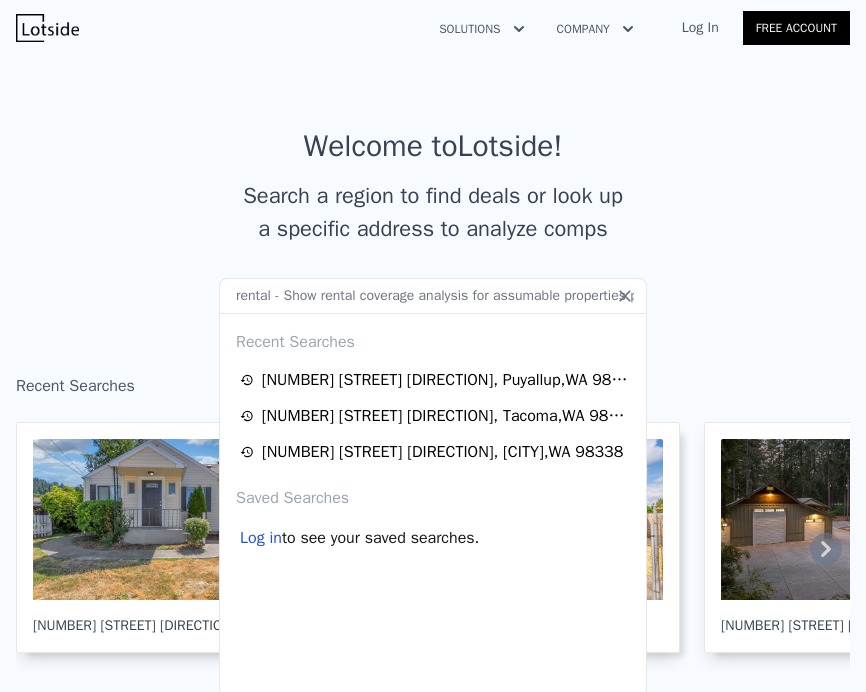 scroll, scrollTop: 0, scrollLeft: 2024, axis: horizontal 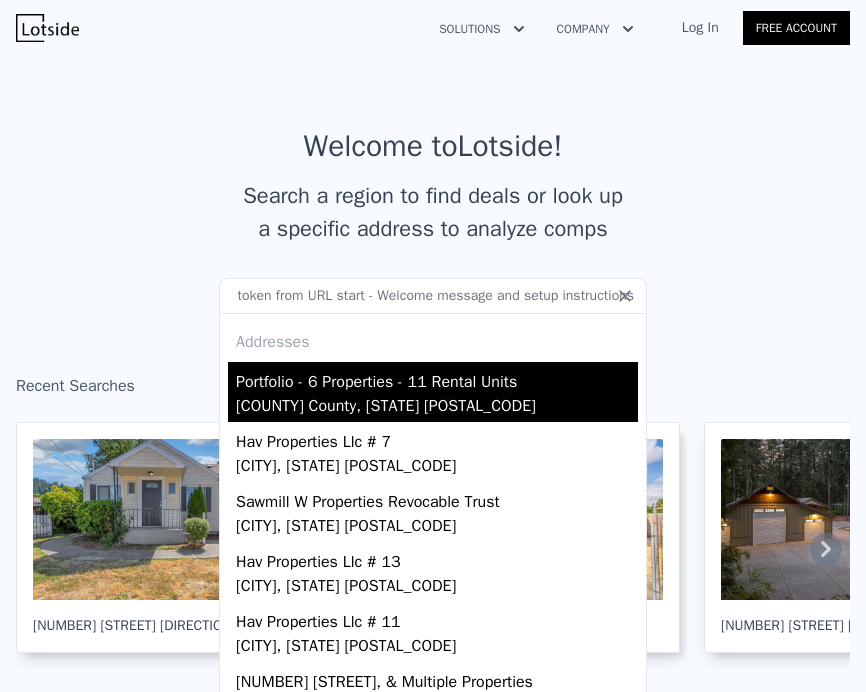 type 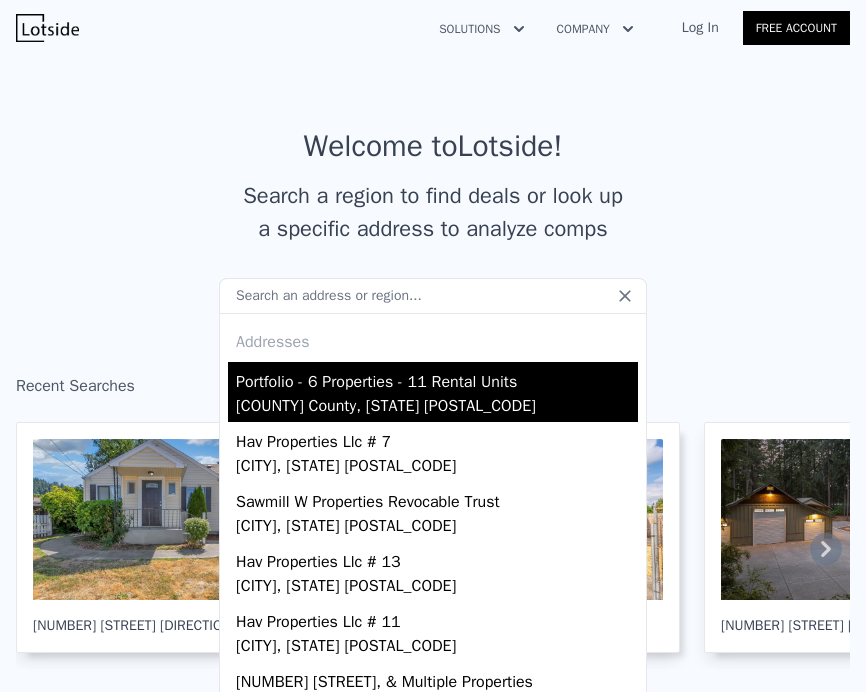 scroll, scrollTop: 0, scrollLeft: 0, axis: both 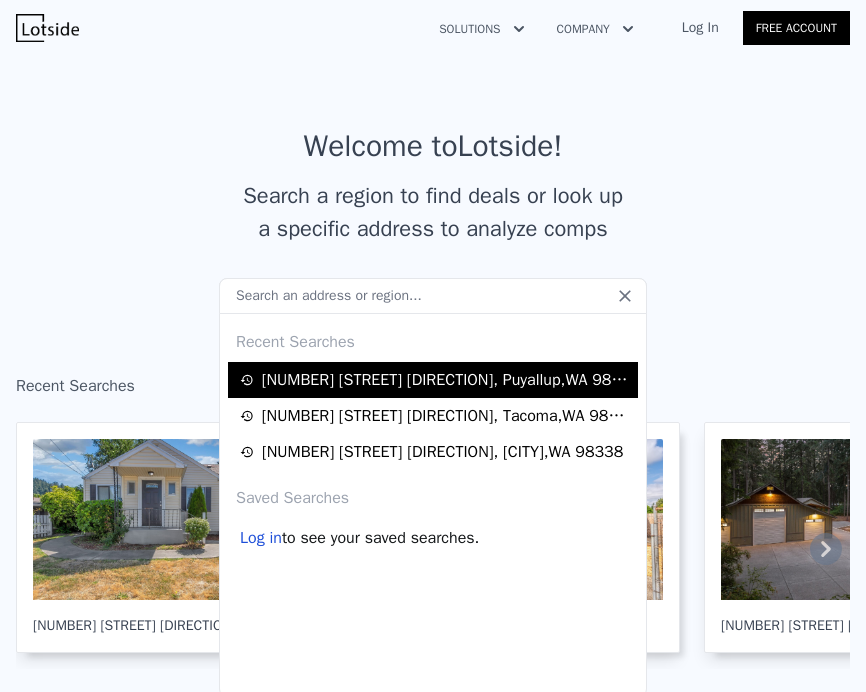 click on "5503 Milwaukee Ave E ,   Puyallup ,  WA   98372" at bounding box center (447, 380) 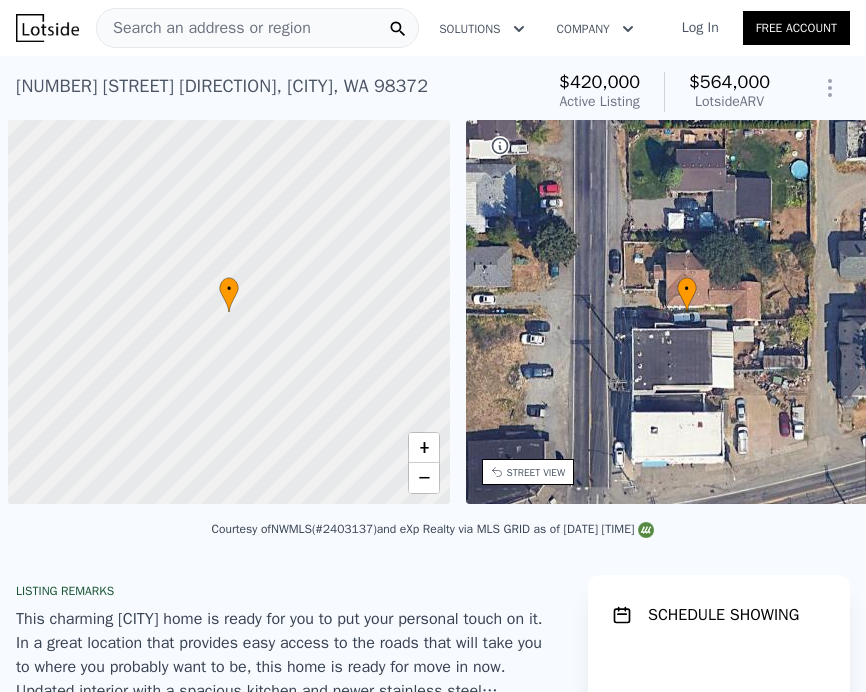 scroll, scrollTop: 0, scrollLeft: 8, axis: horizontal 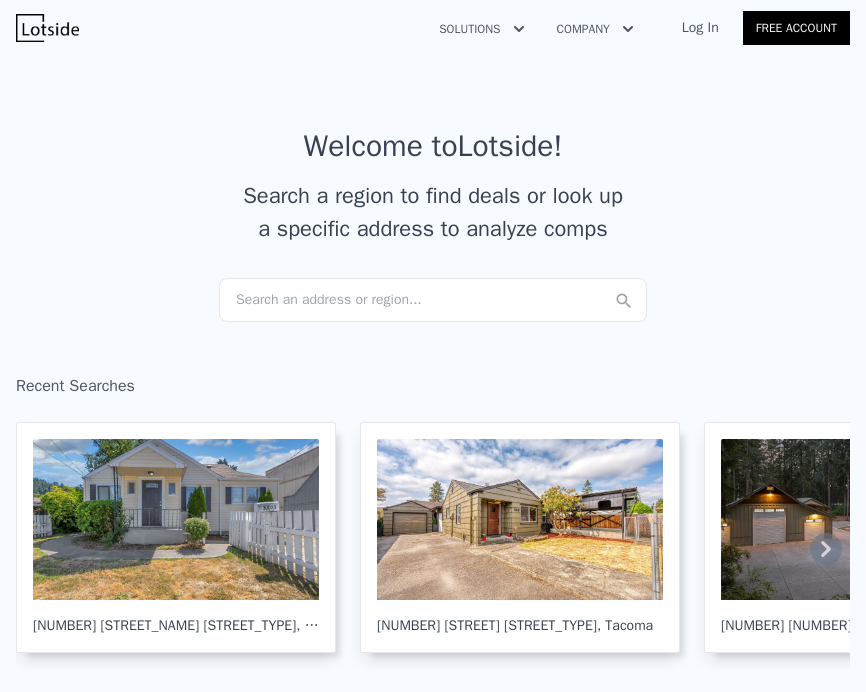 click on "Search an address or region..." at bounding box center [433, 300] 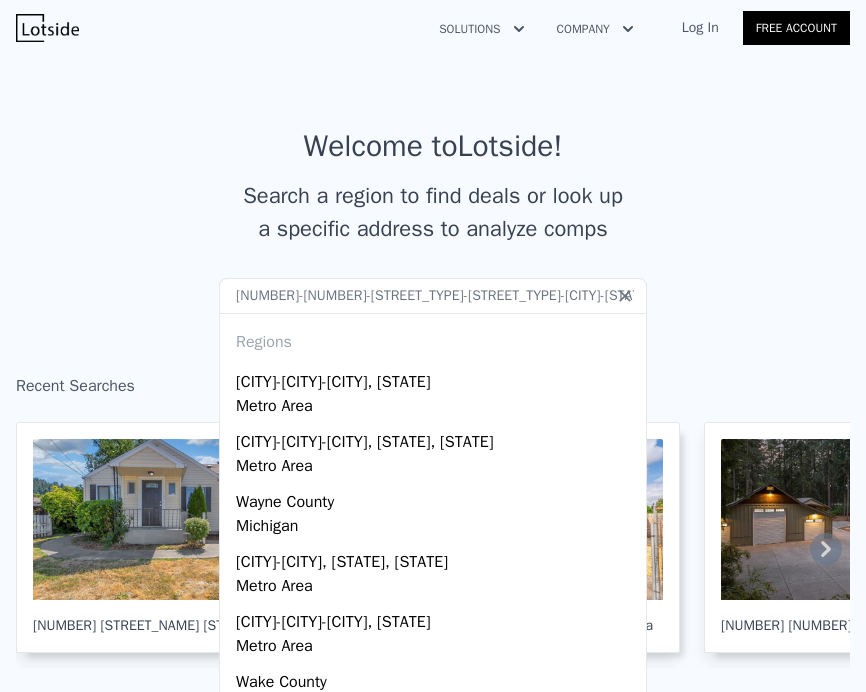 click on "7726-162nd-Street-E-Puyallup-WA-98375" at bounding box center [433, 296] 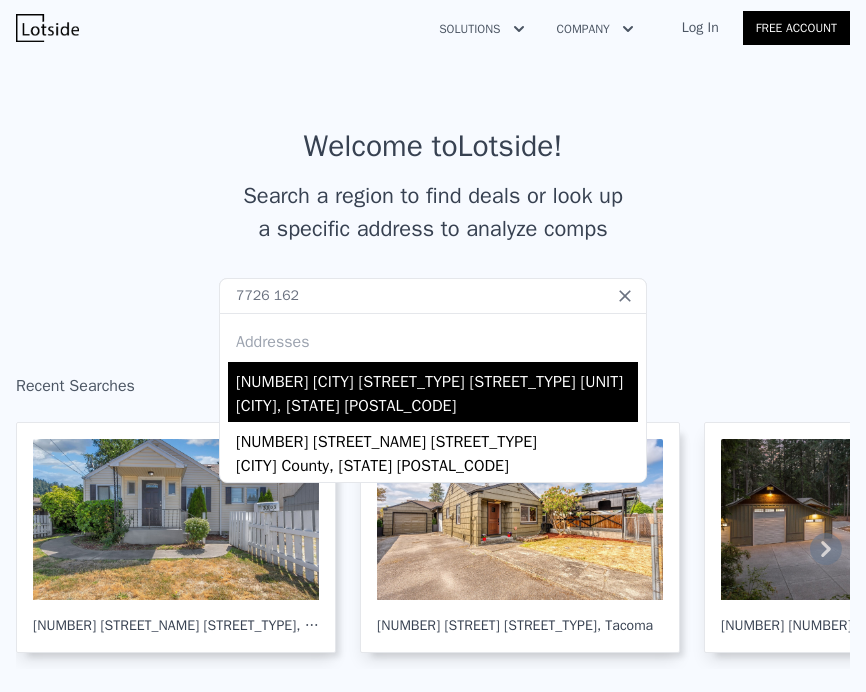 type on "7726 162" 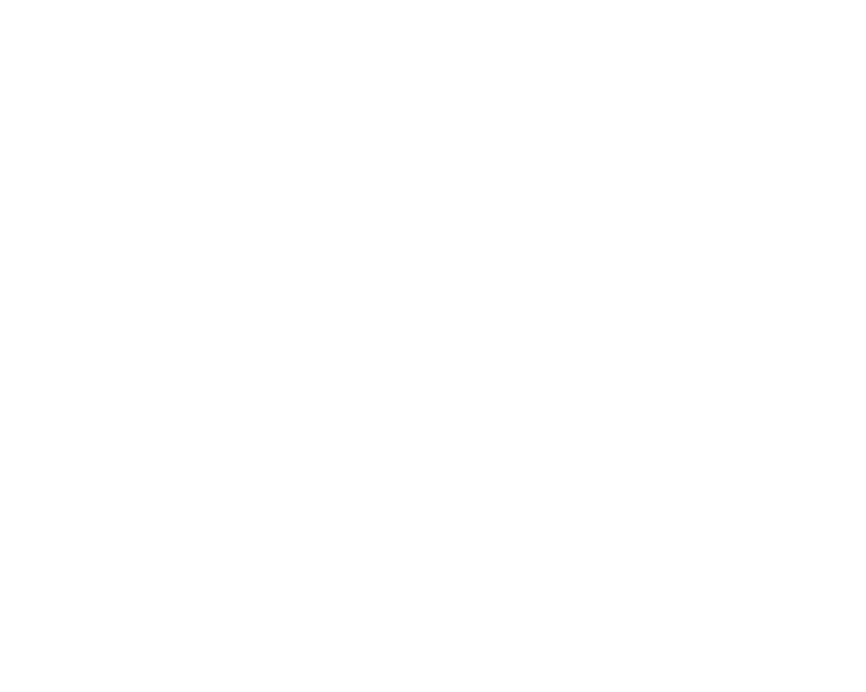 click at bounding box center [433, 346] 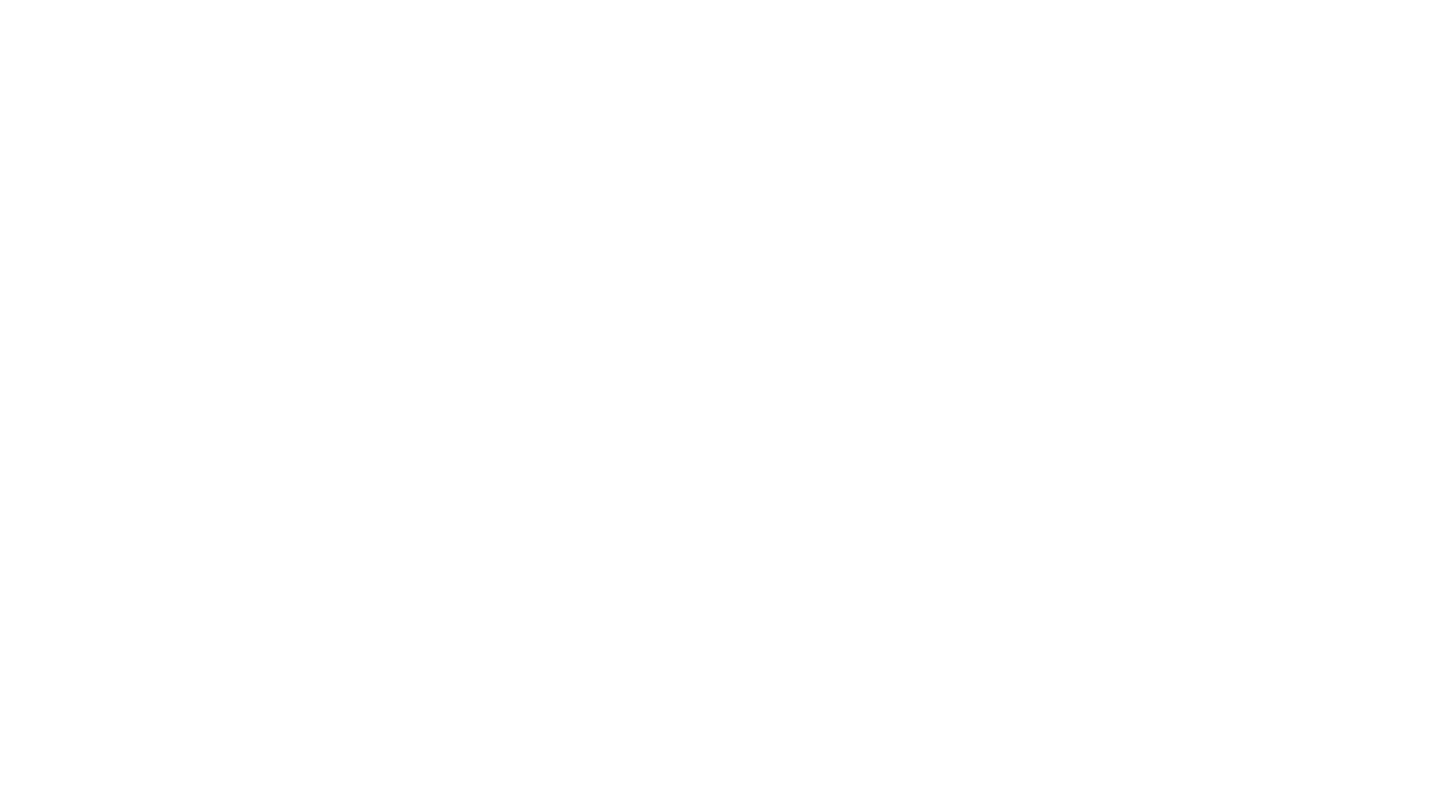 scroll, scrollTop: 0, scrollLeft: 0, axis: both 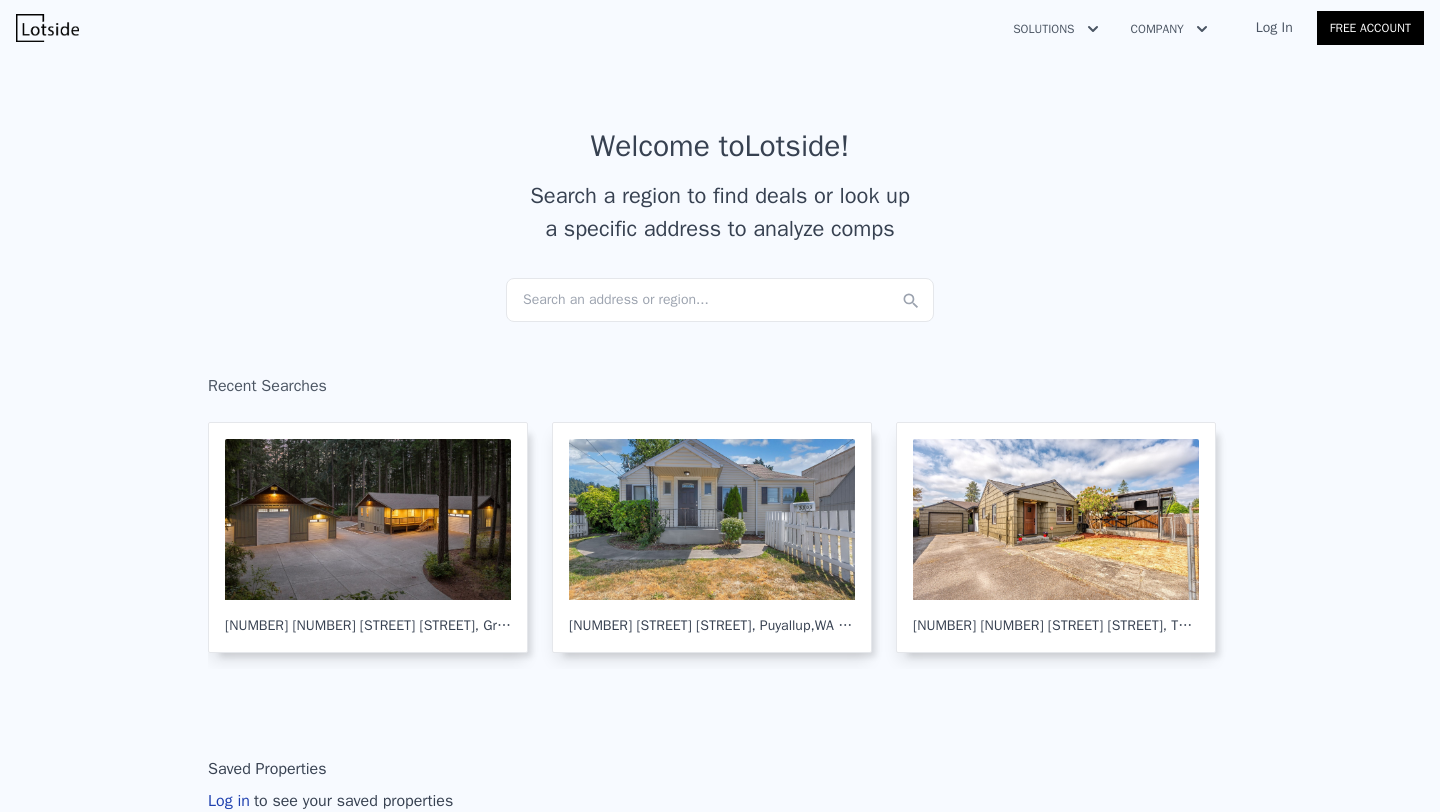 click on "Search an address or region..." at bounding box center (720, 300) 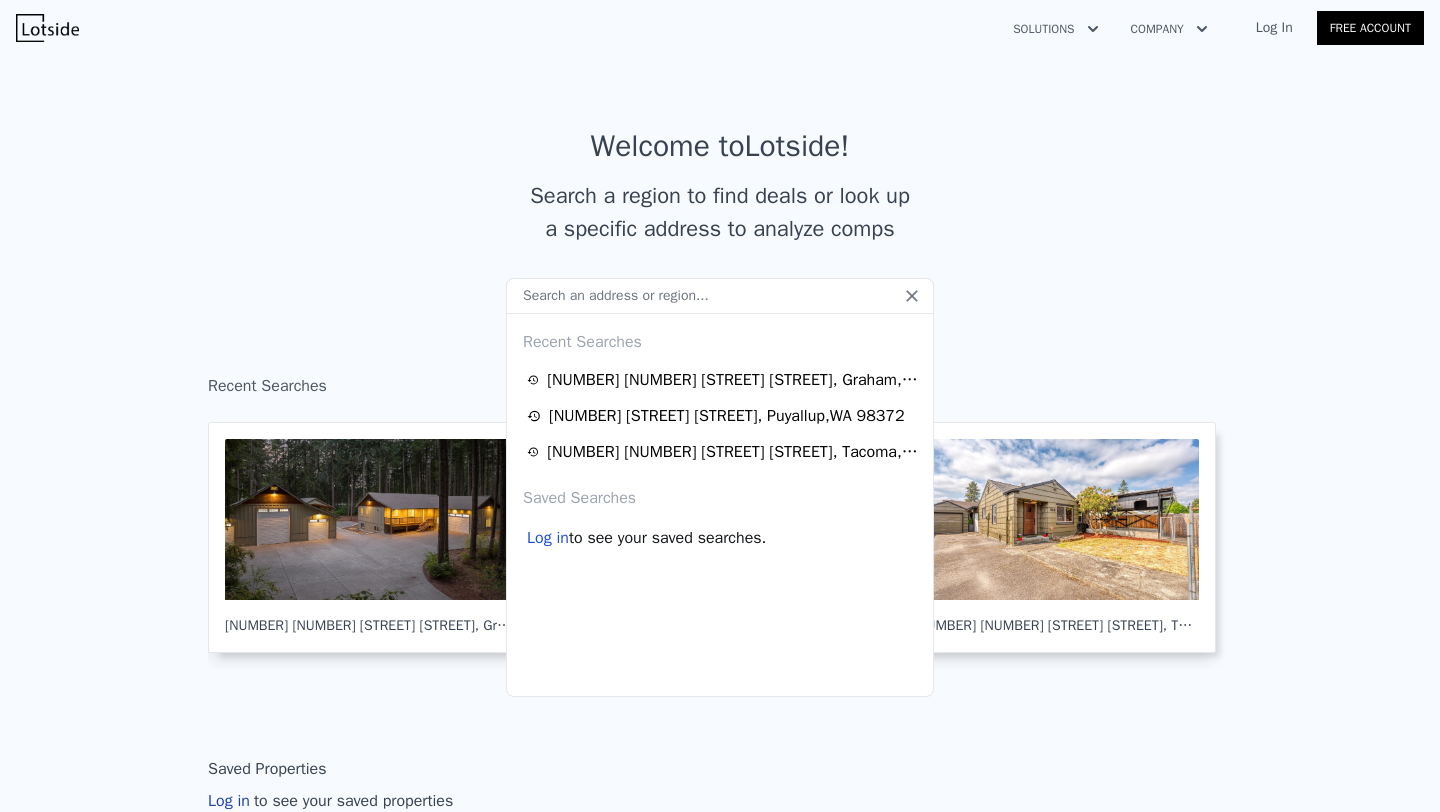 click on "Welcome to Lotside ! Search a region to find deals or look up a specific address to analyze comps Search an address or region... Recent Searches [POSTAL_CODE] [NUMBER] [STREET] [STREET] , [CITY] , [STATE] [POSTAL_CODE] [NUMBER] [STREET] [STREET] , [STATE] [POSTAL_CODE] [NUMBER] [NUMBER] [STREET] [STREET] , [CITY] , [STATE] [POSTAL_CODE] Saved Searches Log in to see your saved searches." at bounding box center (720, 203) 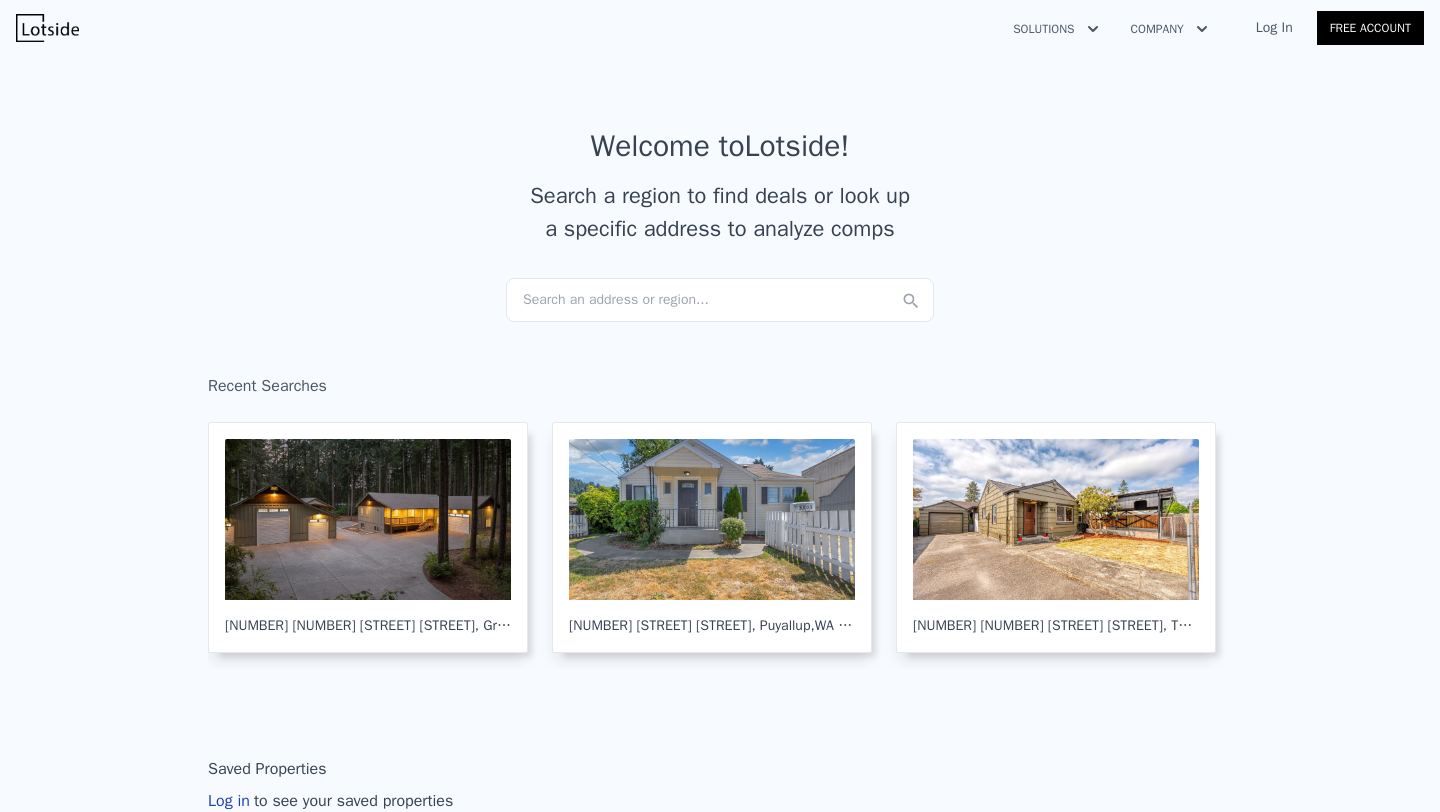 click on "Search an address or region..." at bounding box center [720, 300] 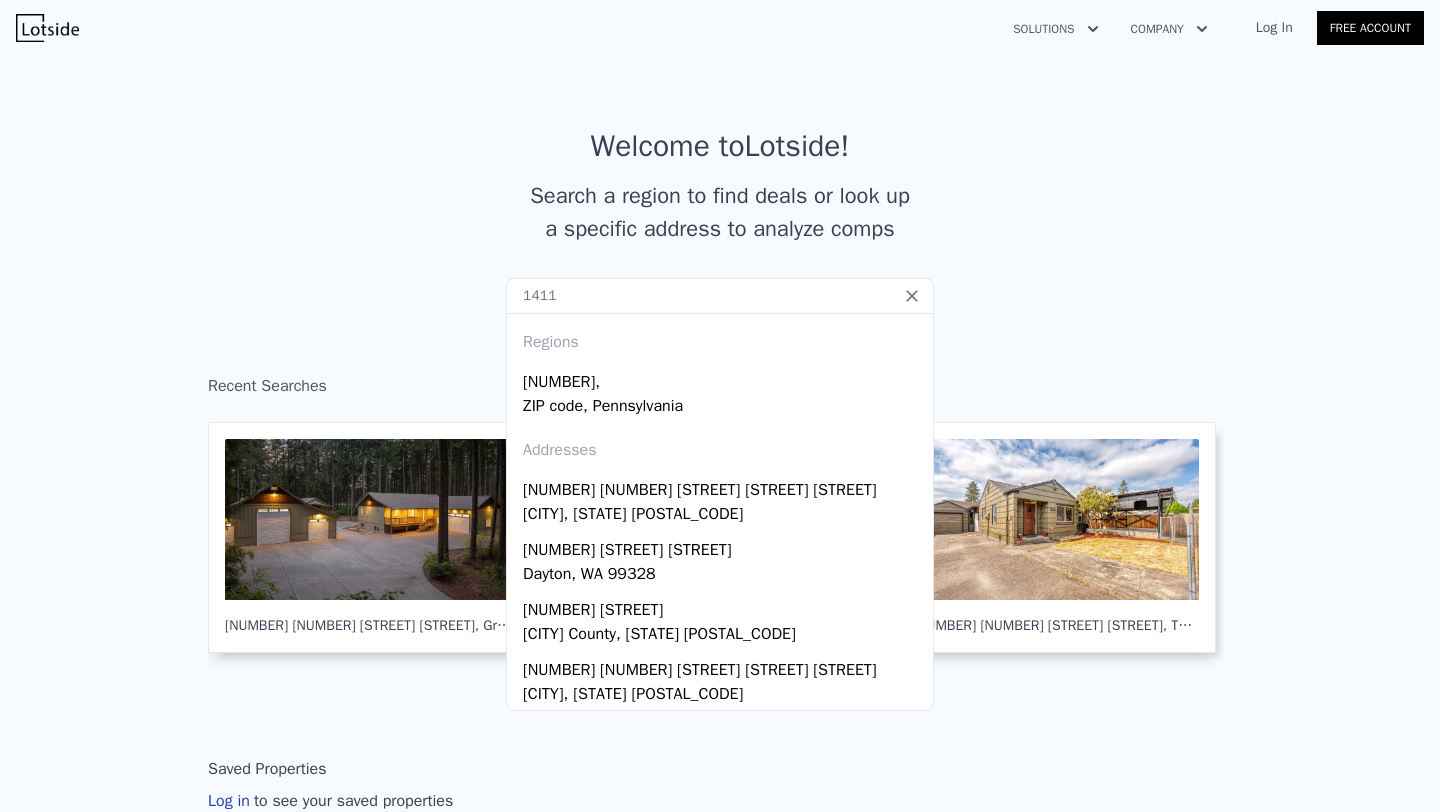 click on "1411" at bounding box center (720, 296) 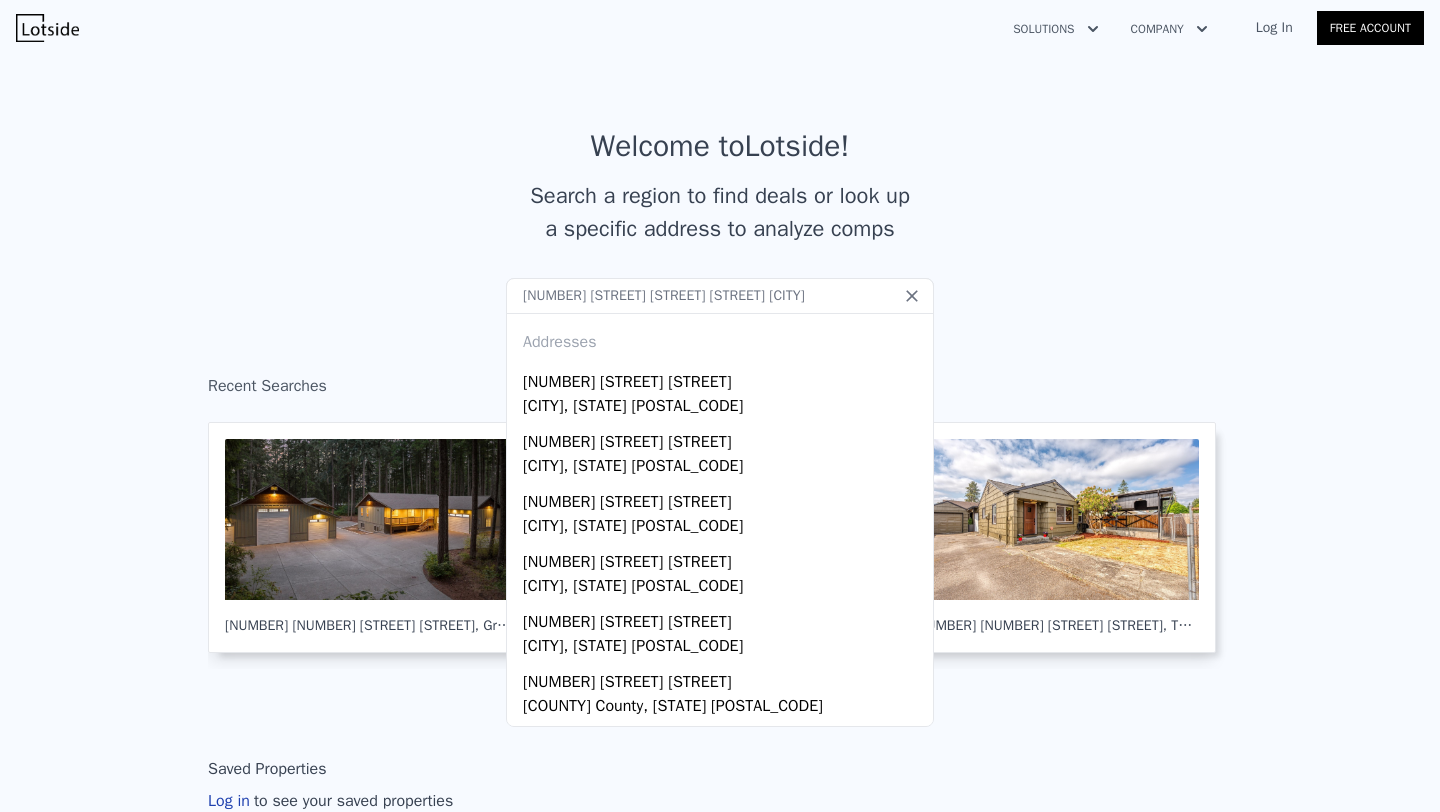 paste on "[NUMBER] [STREET] [STREET] [STREET], [CITY], [STATE] [POSTAL_CODE]" 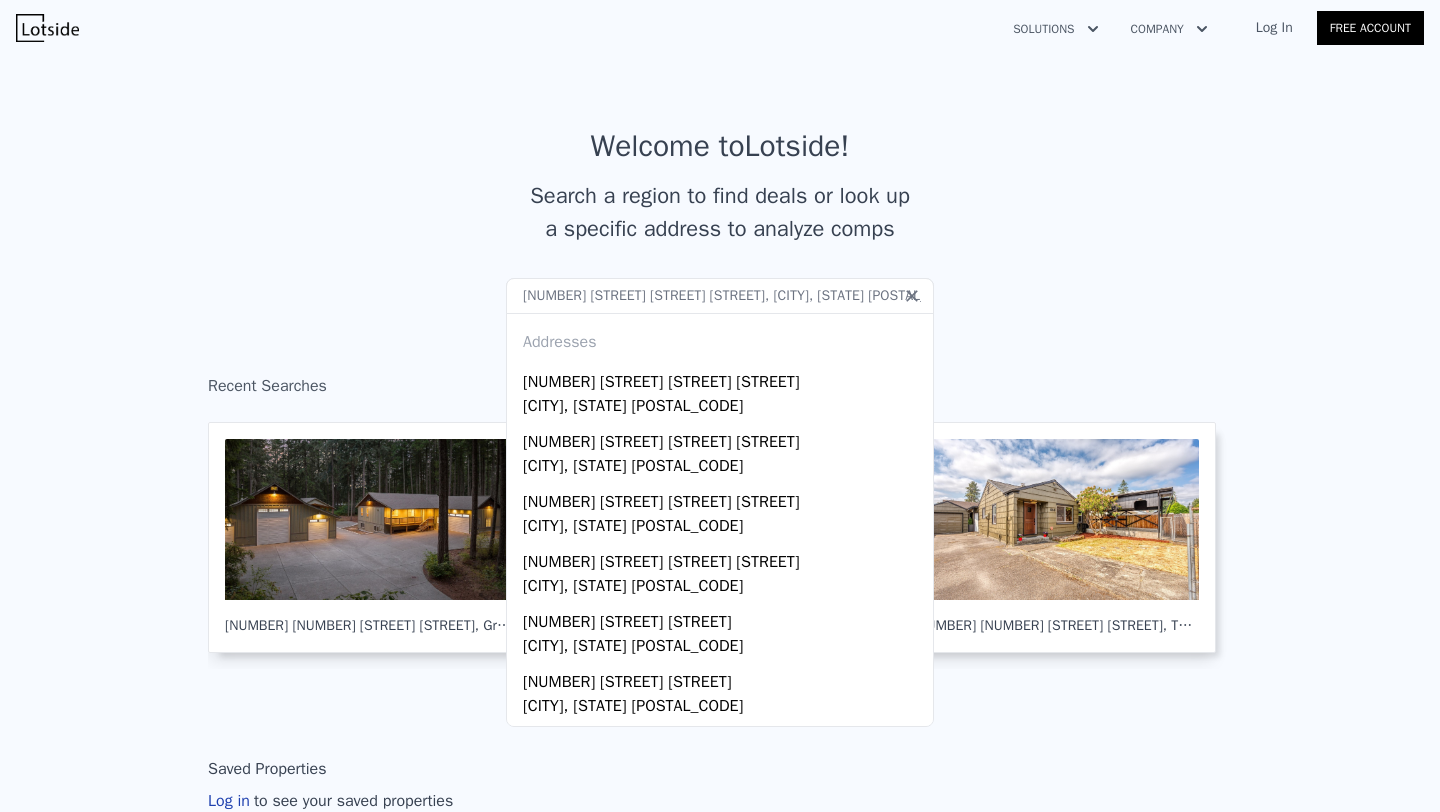 drag, startPoint x: 635, startPoint y: 296, endPoint x: 863, endPoint y: 296, distance: 228 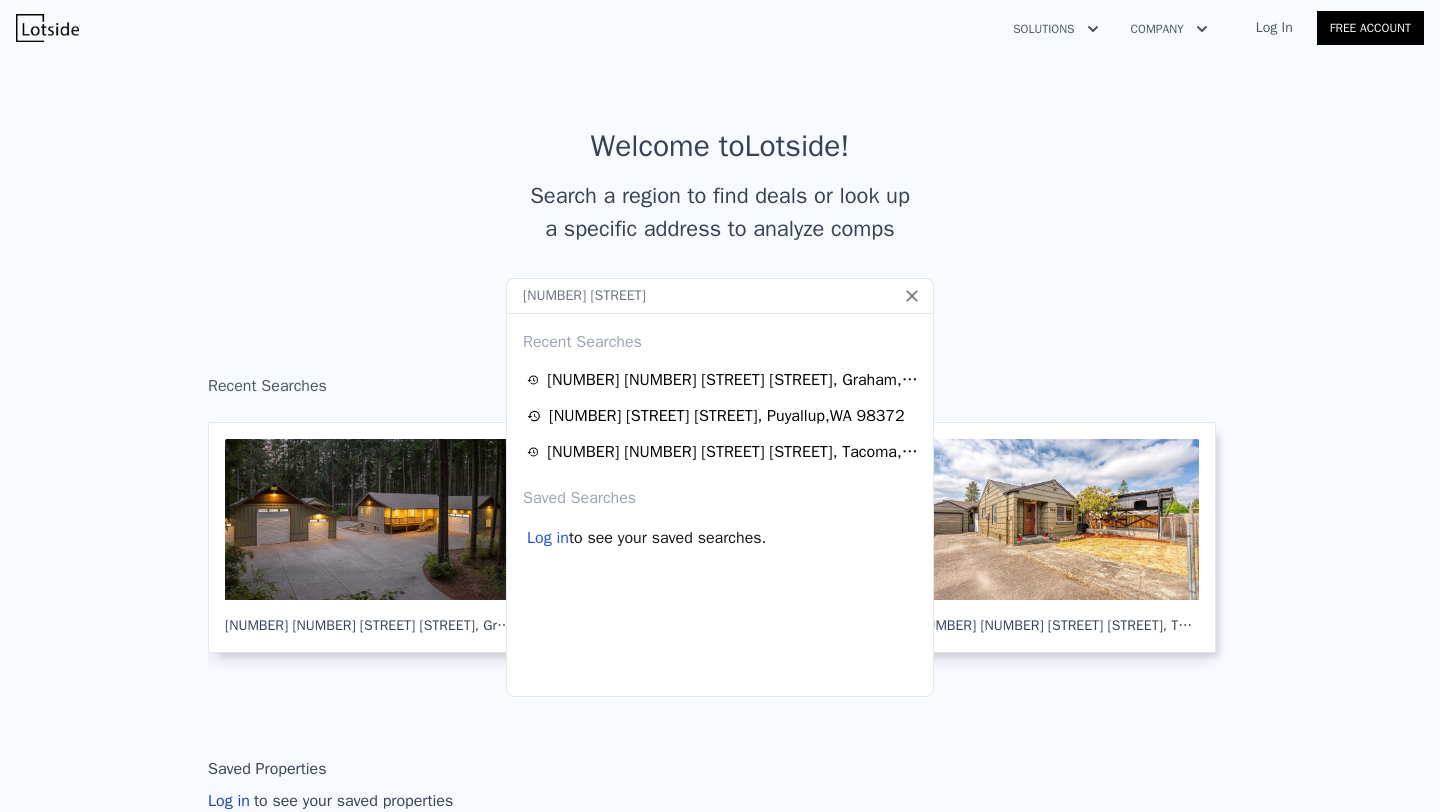 type on "[NUMBER] [STREET]" 